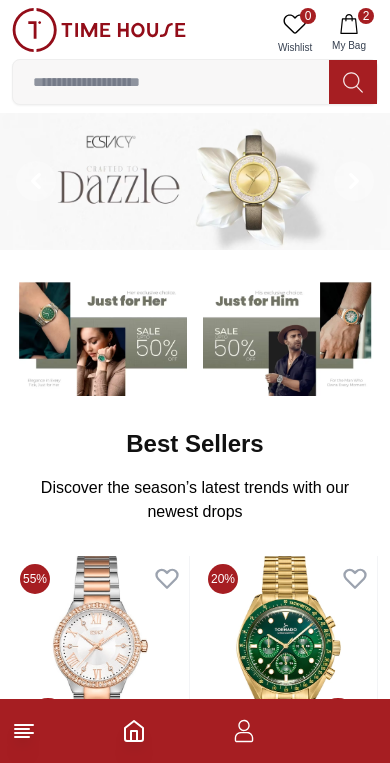 scroll, scrollTop: 0, scrollLeft: 0, axis: both 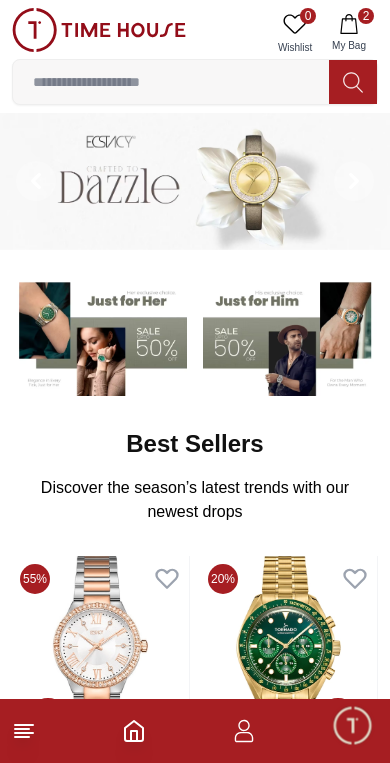 click 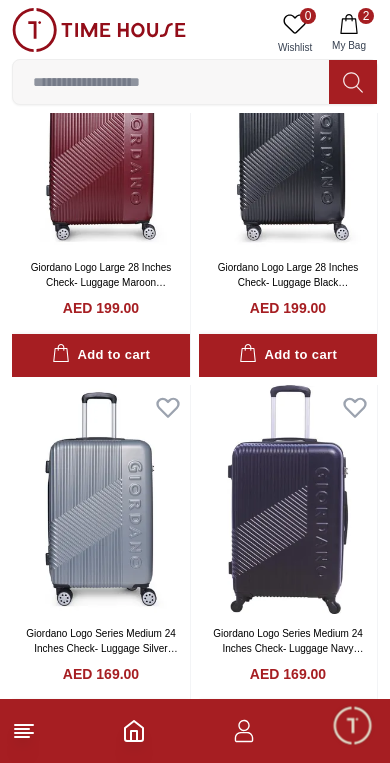 scroll, scrollTop: 1281, scrollLeft: 0, axis: vertical 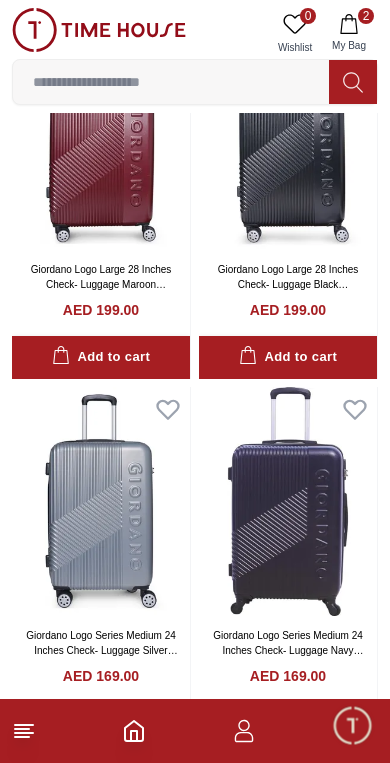 click 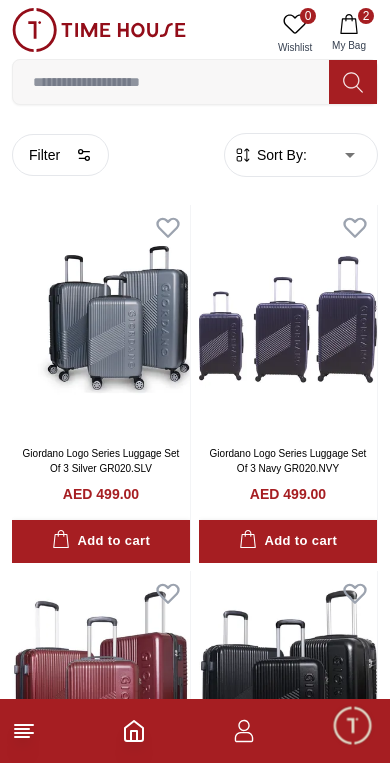 click at bounding box center (353, 82) 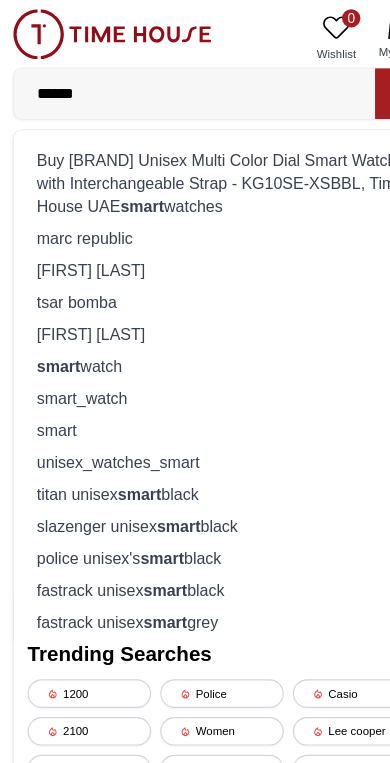 type on "*****" 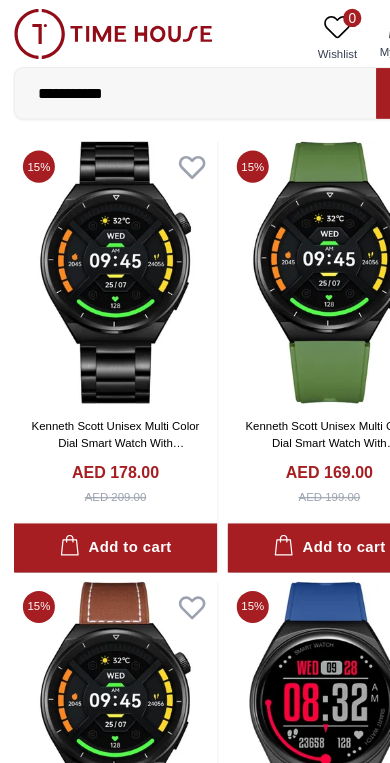 scroll, scrollTop: 0, scrollLeft: 0, axis: both 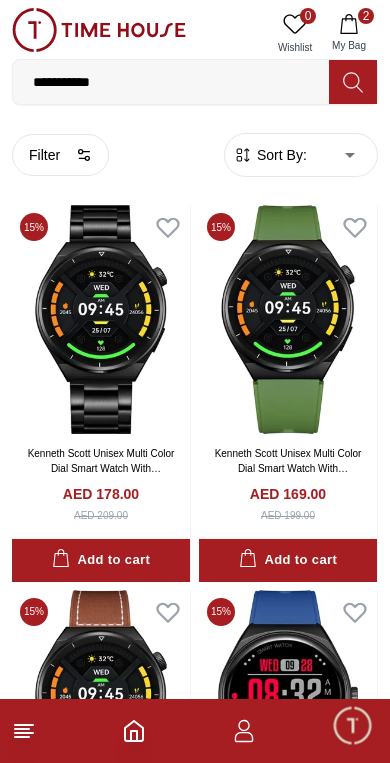 click on "**********" at bounding box center [195, 2136] 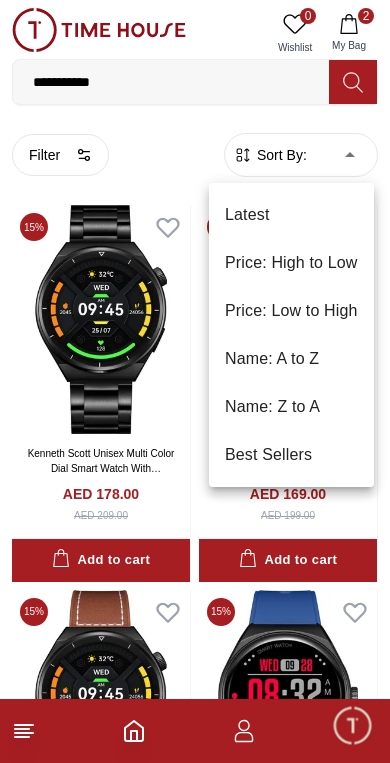 click on "Price: High to Low" at bounding box center (291, 263) 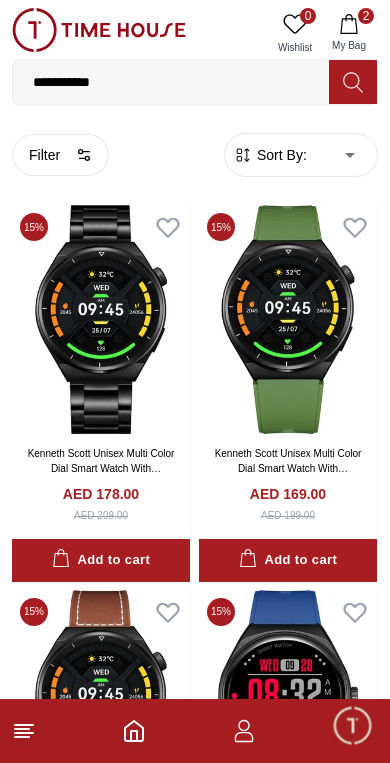 type on "*" 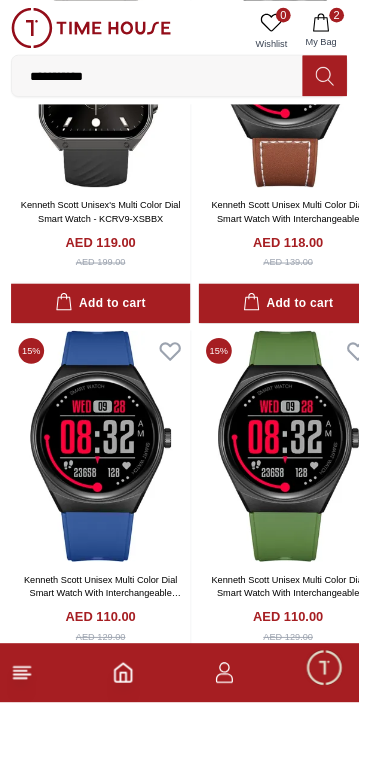 scroll, scrollTop: 3553, scrollLeft: 0, axis: vertical 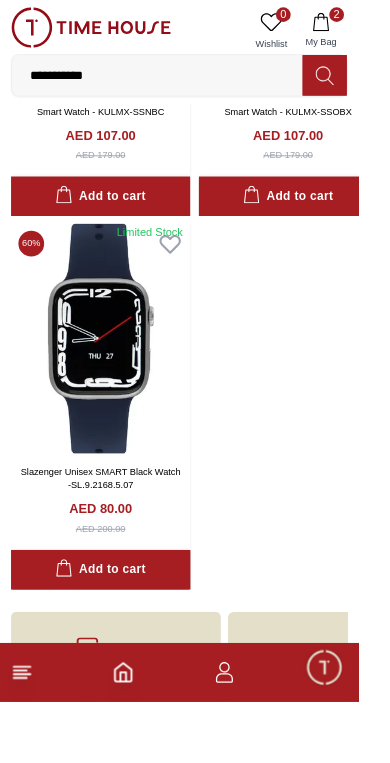 click at bounding box center [109, 368] 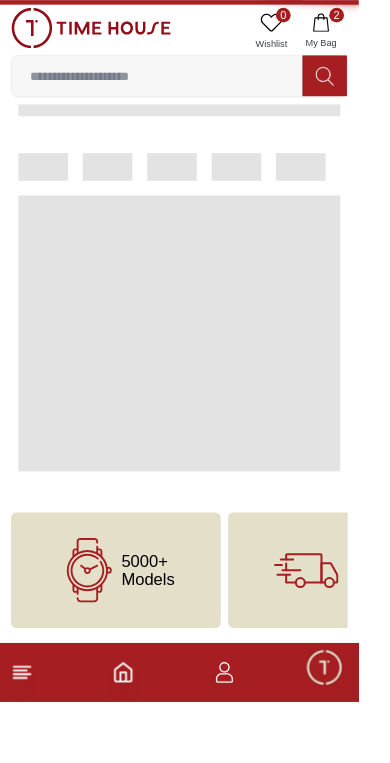 scroll, scrollTop: 0, scrollLeft: 0, axis: both 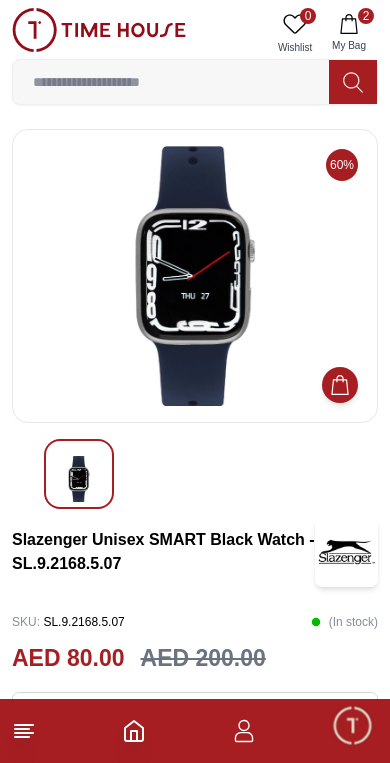 click 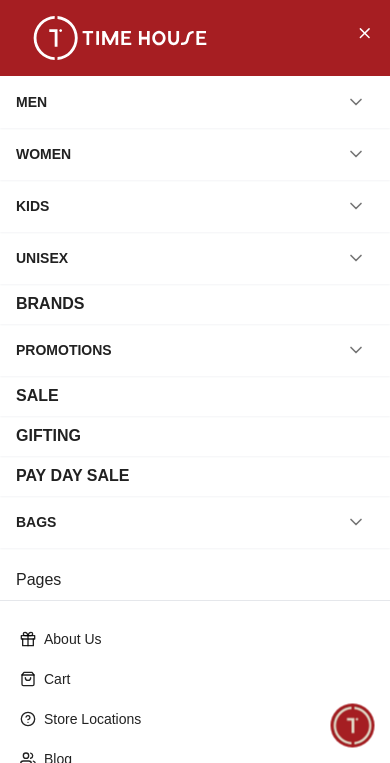 click at bounding box center [364, 32] 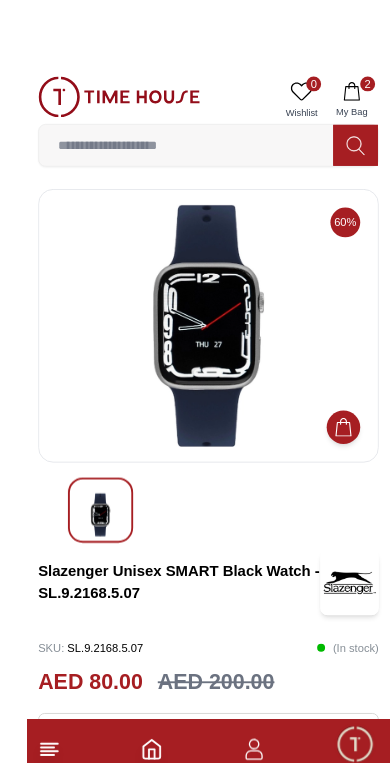 scroll, scrollTop: 14, scrollLeft: 0, axis: vertical 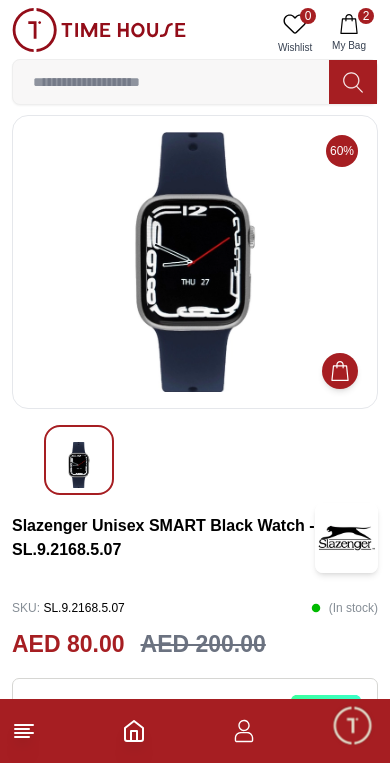 click 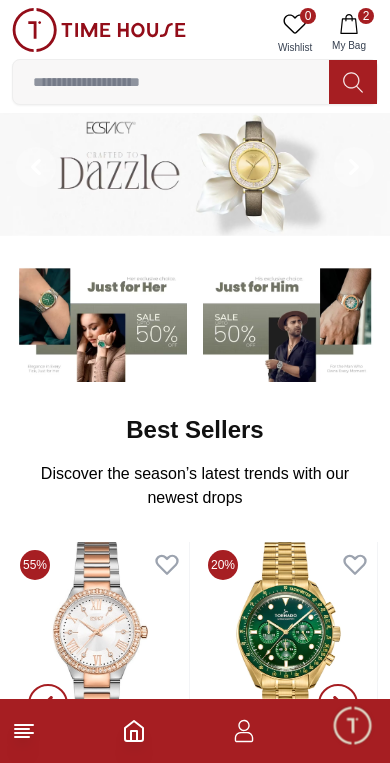 click at bounding box center (171, 82) 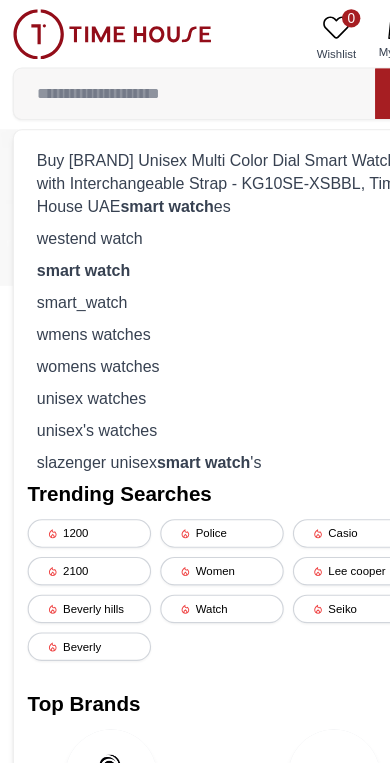 click on "smart watch" at bounding box center [74, 236] 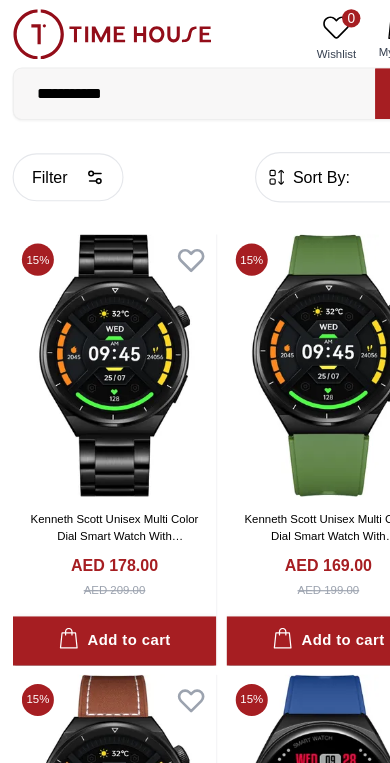 click on "Sort By:" at bounding box center [280, 155] 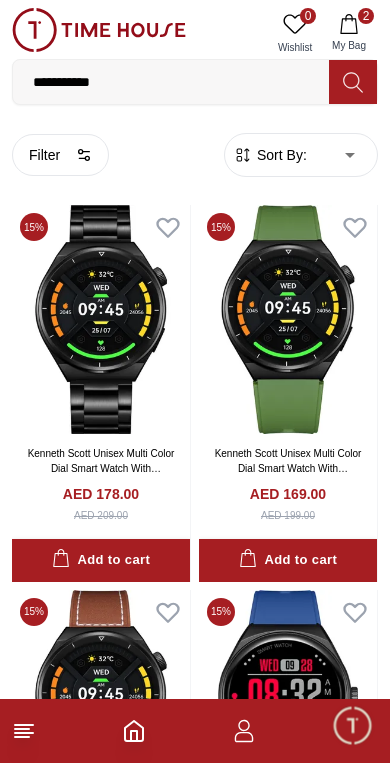click on "**********" at bounding box center [195, 2136] 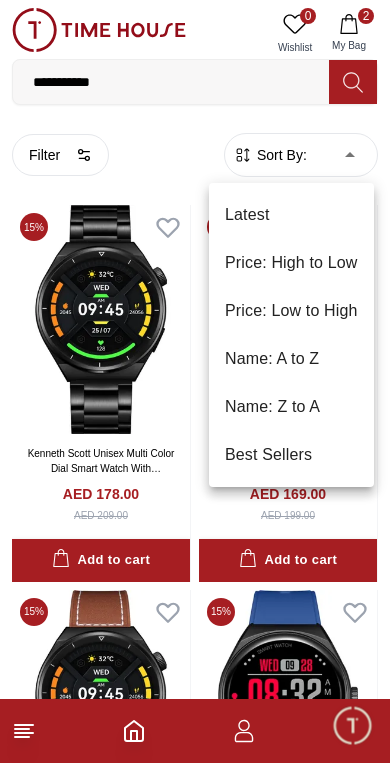 click on "Price: High to Low" at bounding box center [291, 263] 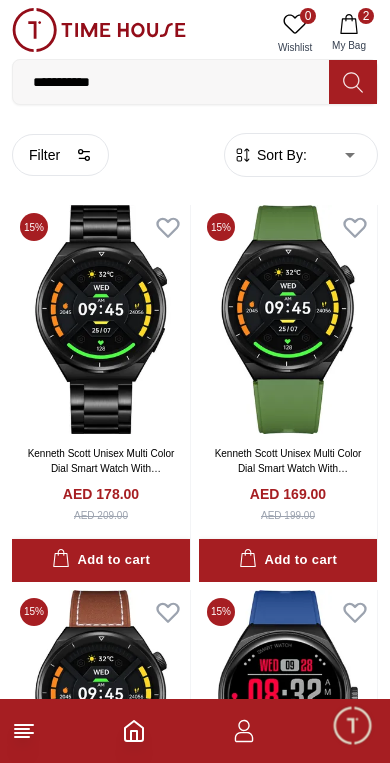 type on "*" 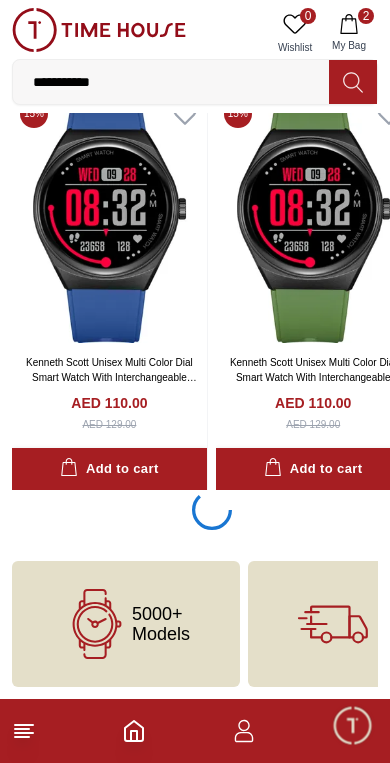 scroll, scrollTop: 3812, scrollLeft: 0, axis: vertical 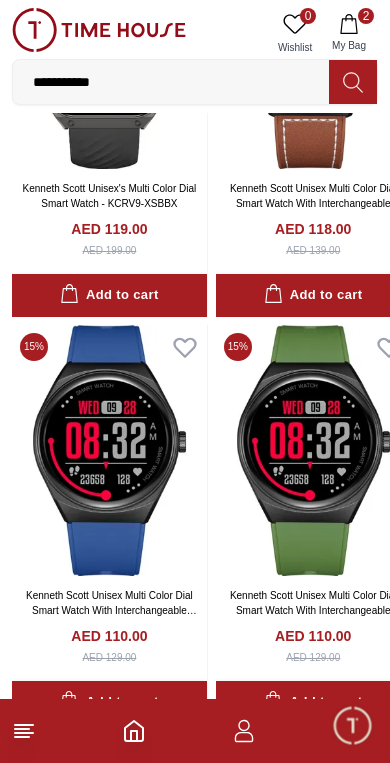 click at bounding box center (109, 450) 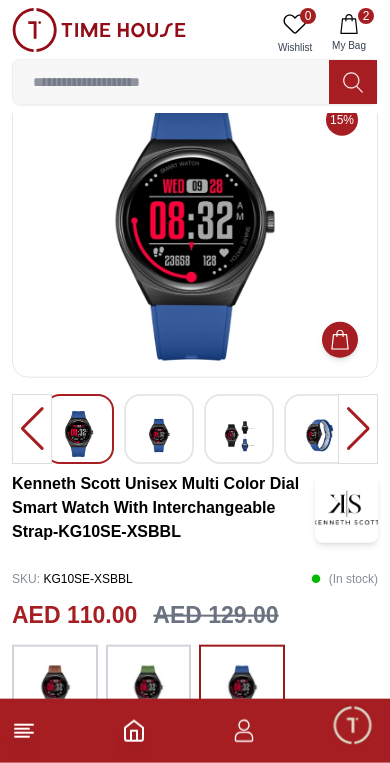 scroll, scrollTop: 49, scrollLeft: 0, axis: vertical 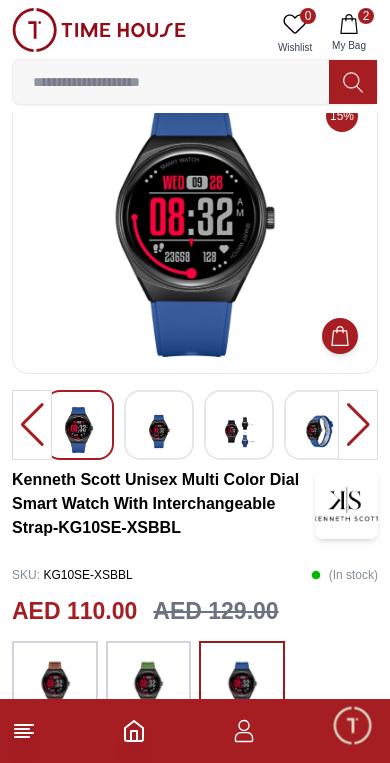 click at bounding box center (358, 425) 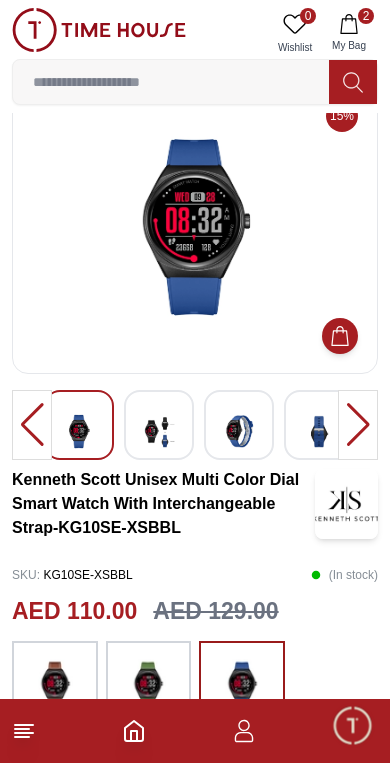 scroll, scrollTop: 0, scrollLeft: 0, axis: both 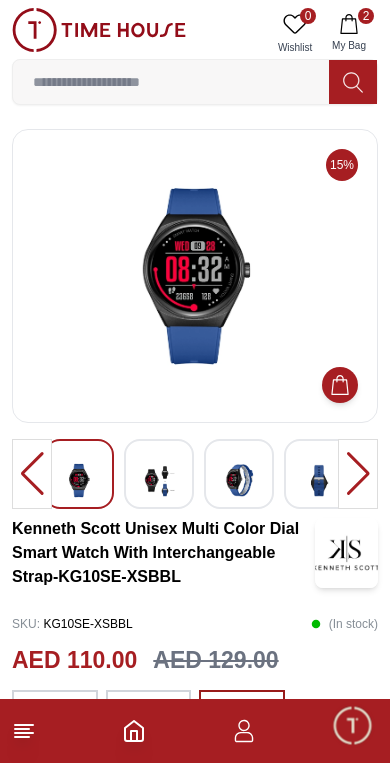 click at bounding box center (32, 474) 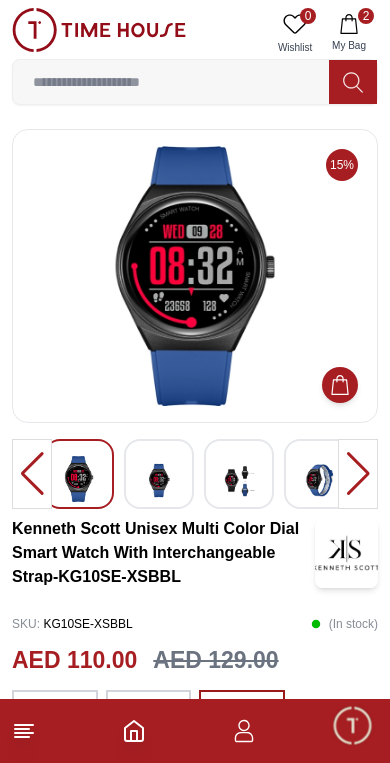 click at bounding box center (159, 480) 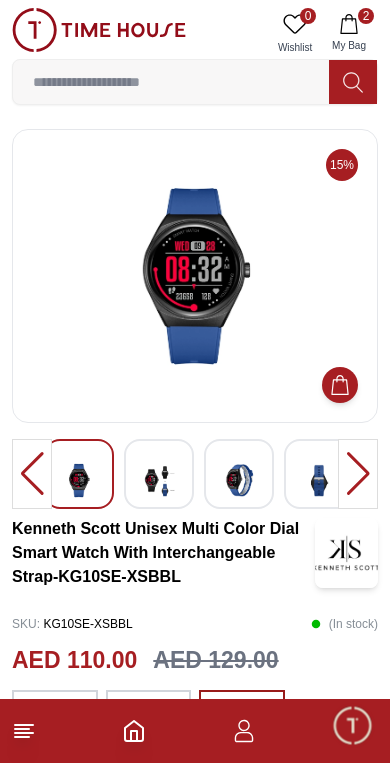 click at bounding box center [159, 480] 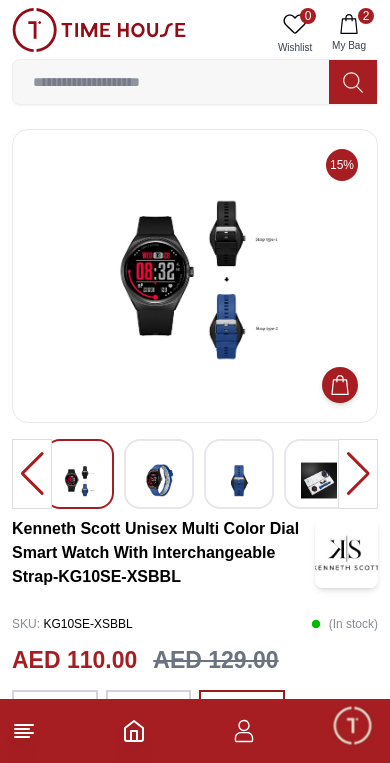 click at bounding box center (159, 480) 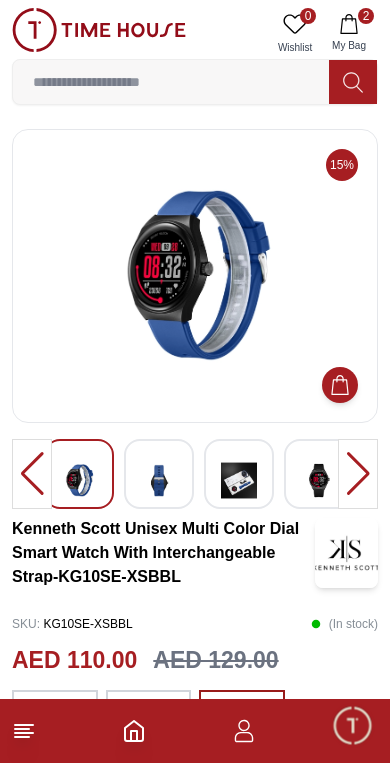 click at bounding box center (159, 480) 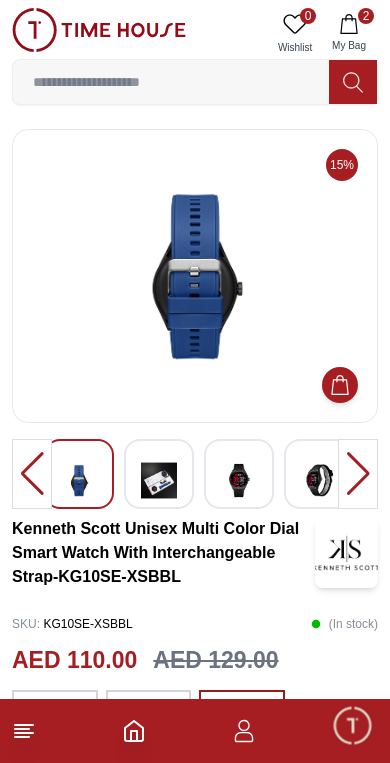 click at bounding box center (159, 480) 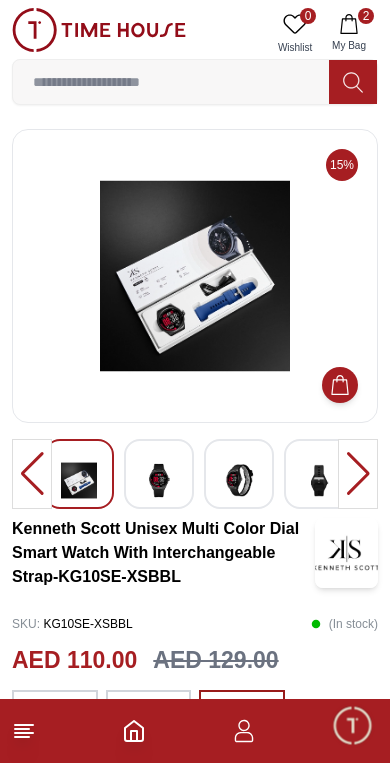 click at bounding box center [159, 480] 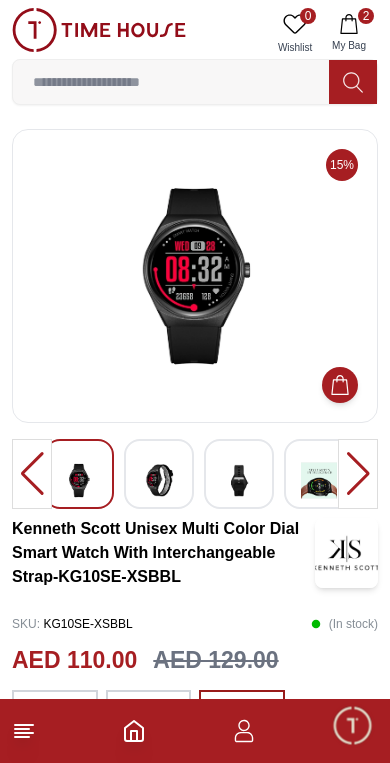 click at bounding box center (79, 480) 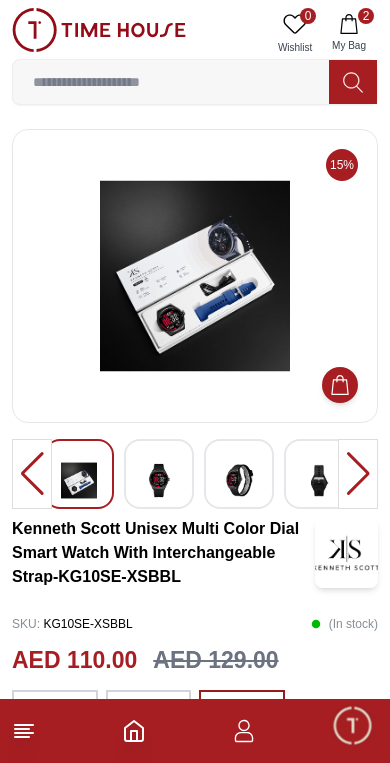 click at bounding box center (239, 480) 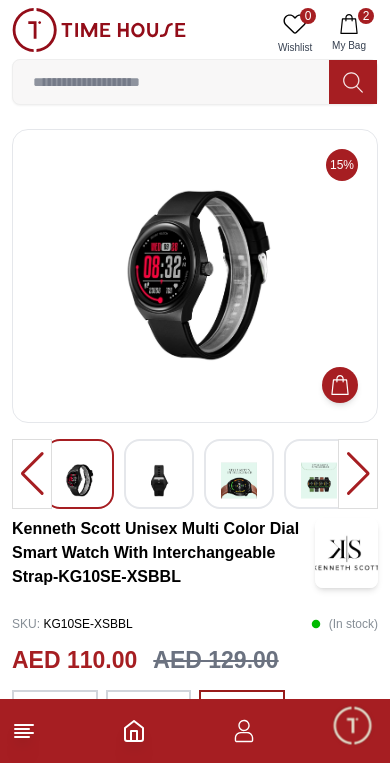 click at bounding box center [159, 480] 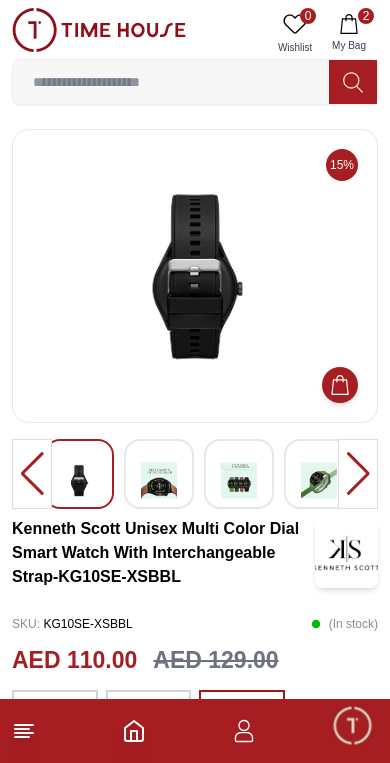 click at bounding box center [79, 480] 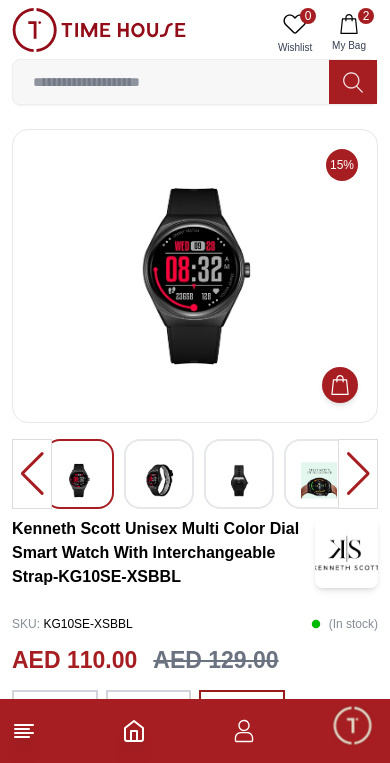 click at bounding box center (159, 480) 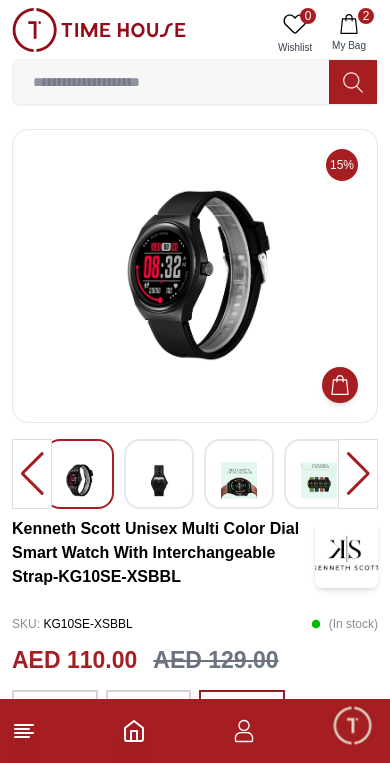 click at bounding box center (159, 480) 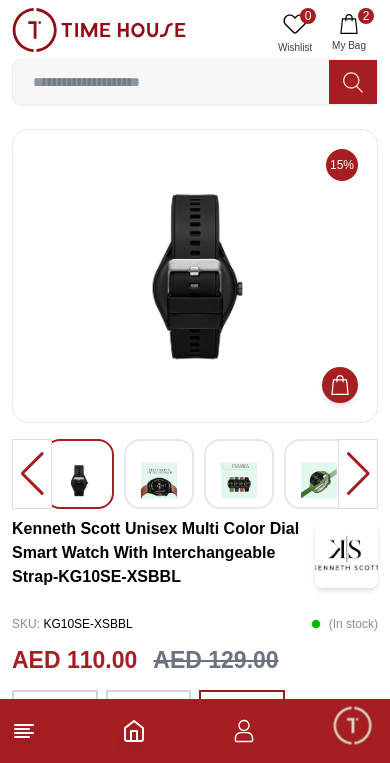 click at bounding box center [159, 480] 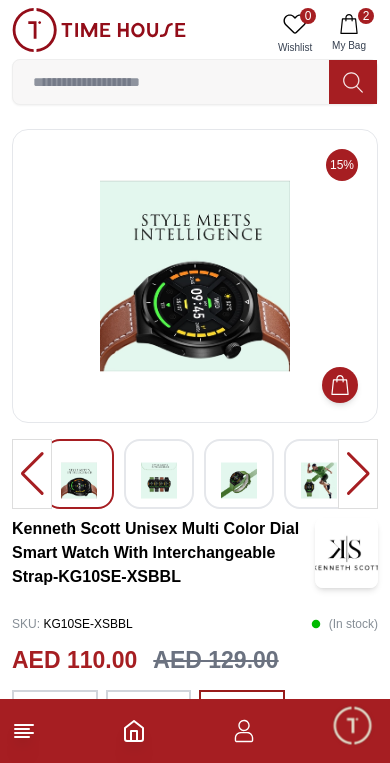 click at bounding box center [159, 480] 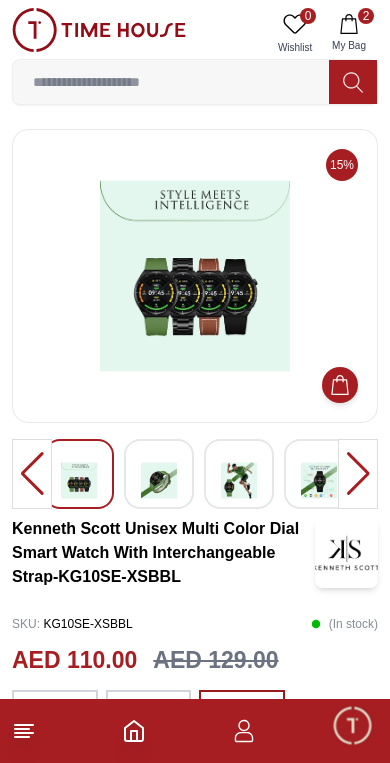 click at bounding box center (239, 480) 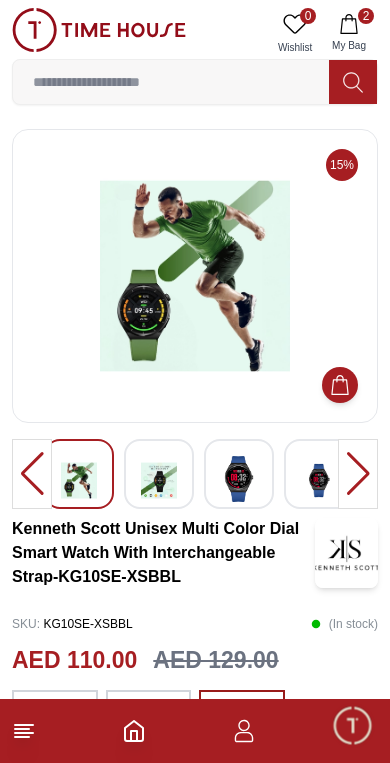 click at bounding box center [319, 480] 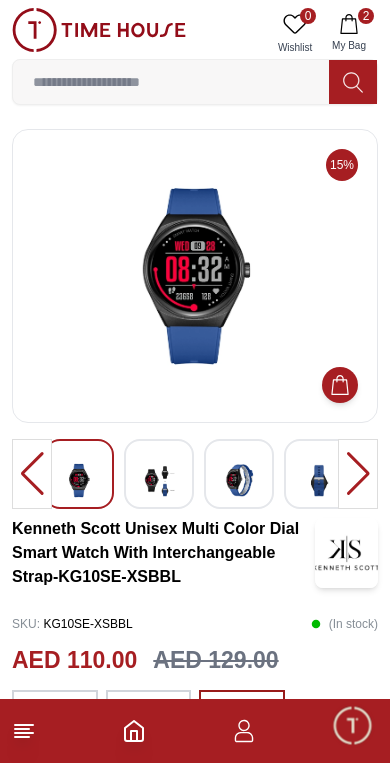 click at bounding box center (239, 480) 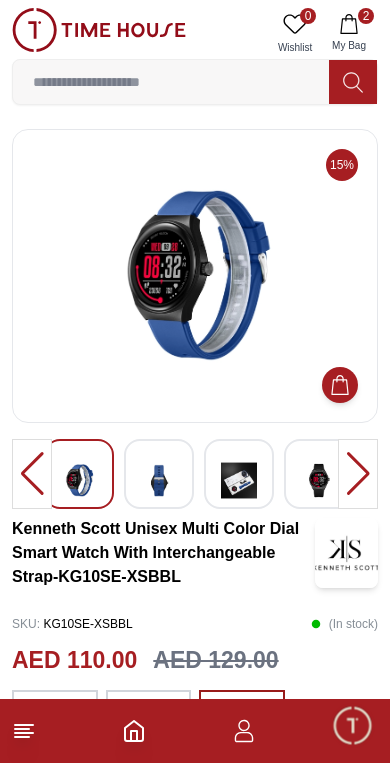 click at bounding box center [239, 480] 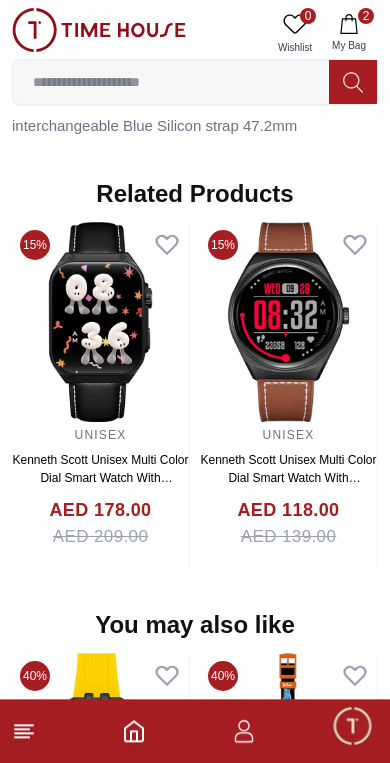 scroll, scrollTop: 1492, scrollLeft: 0, axis: vertical 